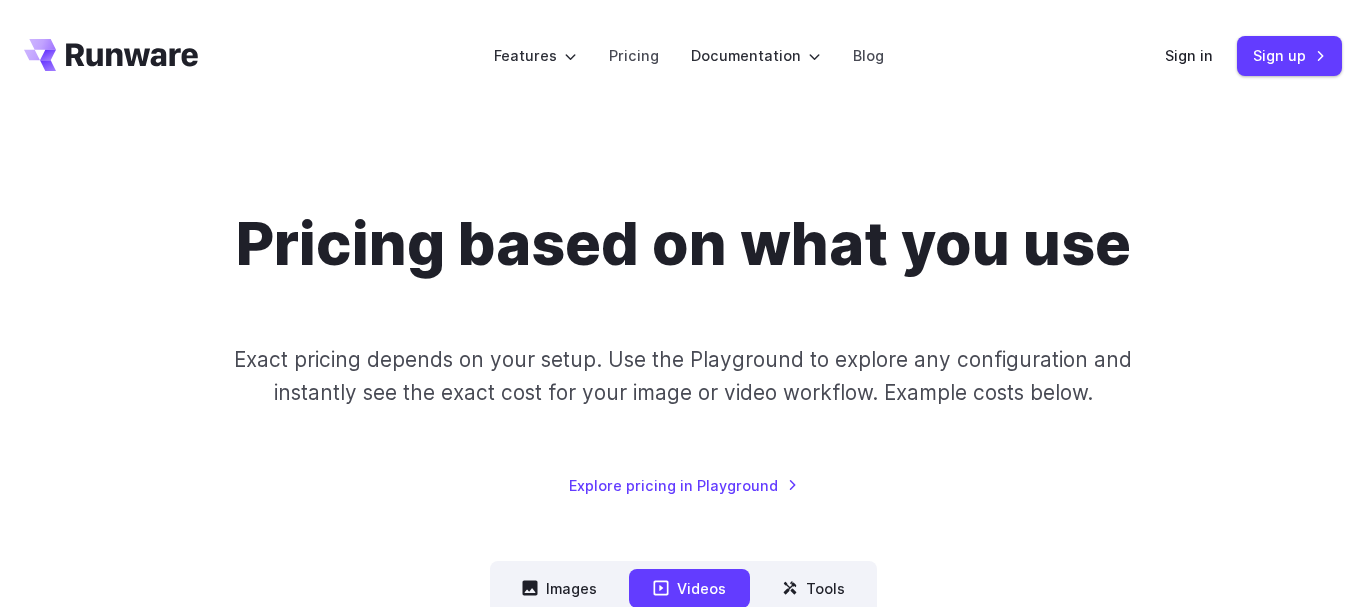 scroll, scrollTop: 0, scrollLeft: 0, axis: both 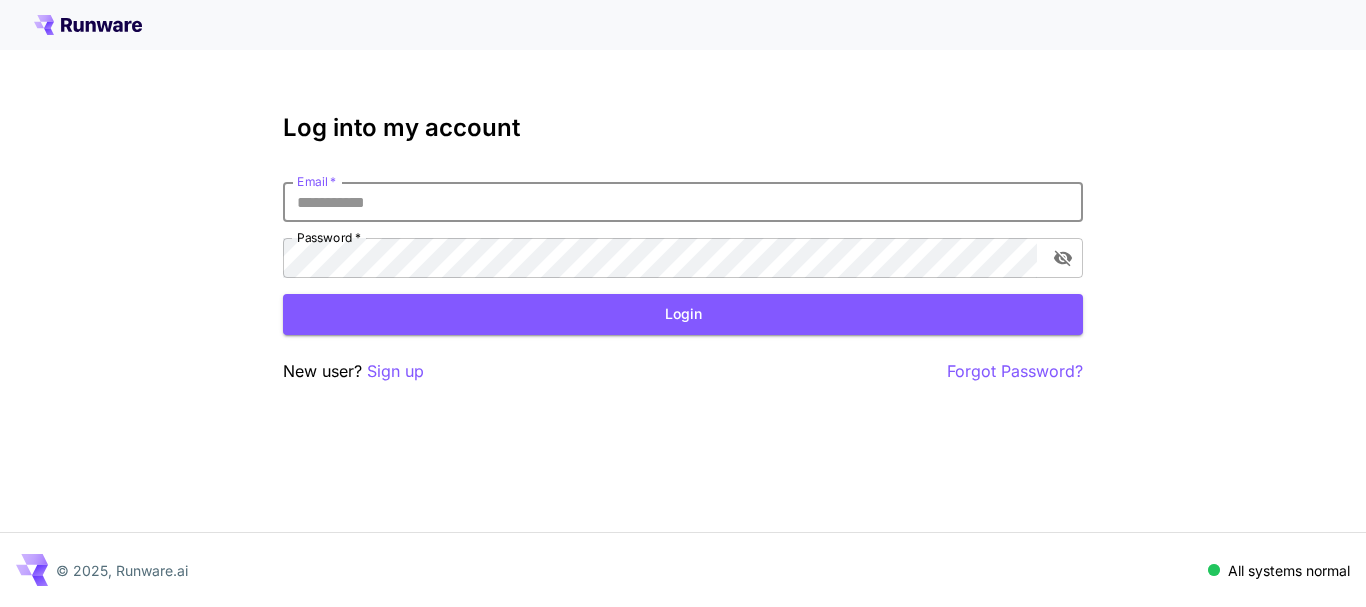 click on "Email   *" at bounding box center [683, 202] 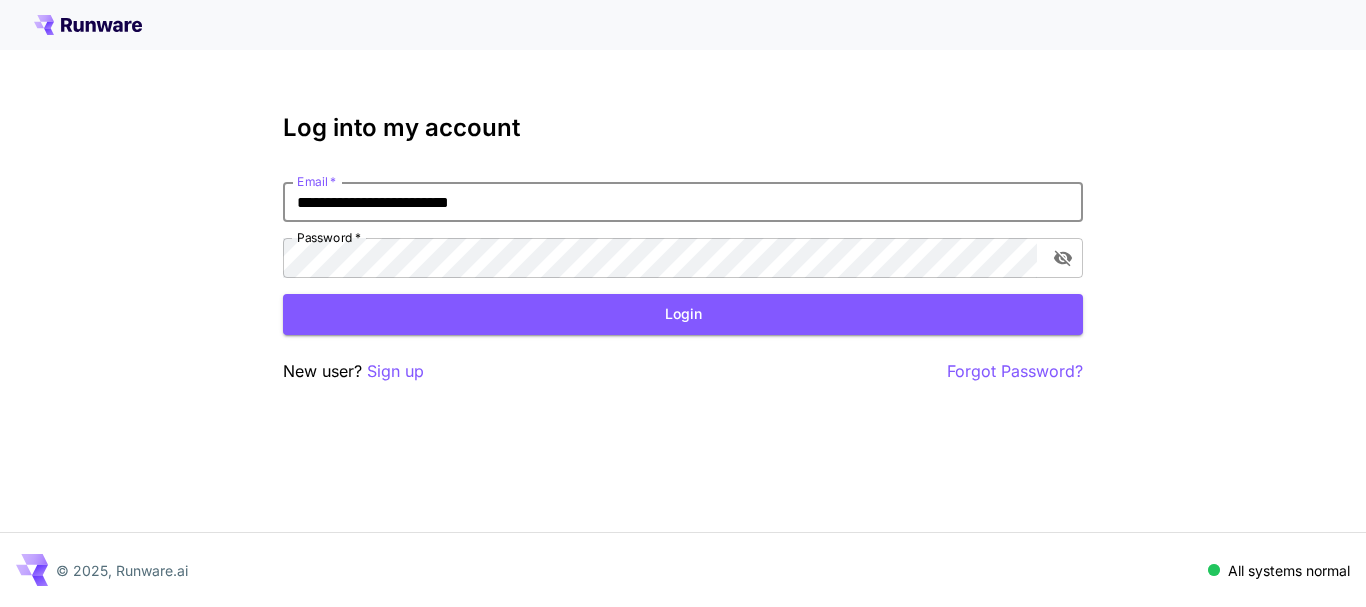 type on "**********" 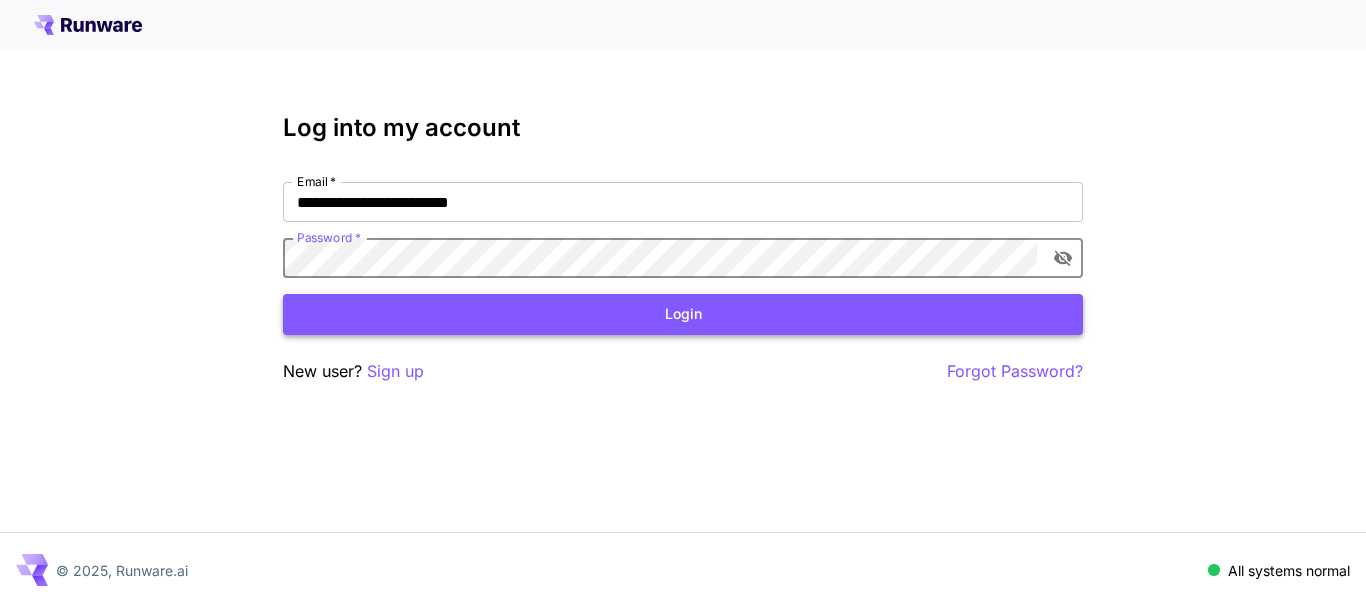 click on "Login" at bounding box center (683, 314) 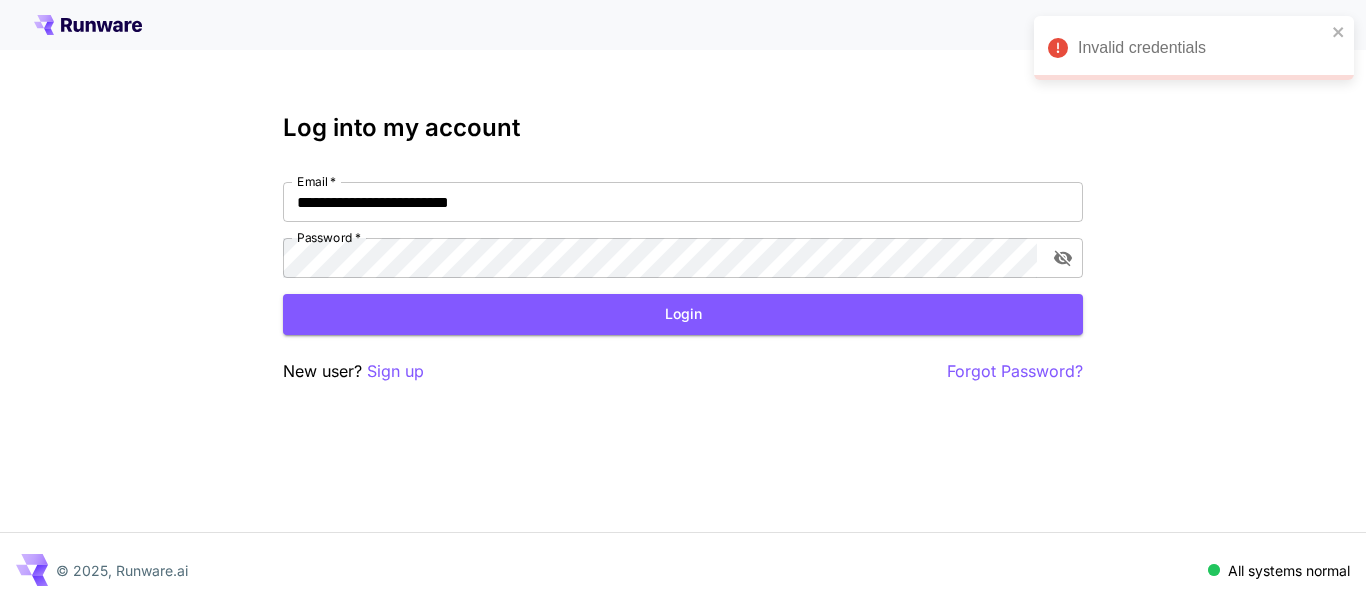 click on "**********" at bounding box center [683, 303] 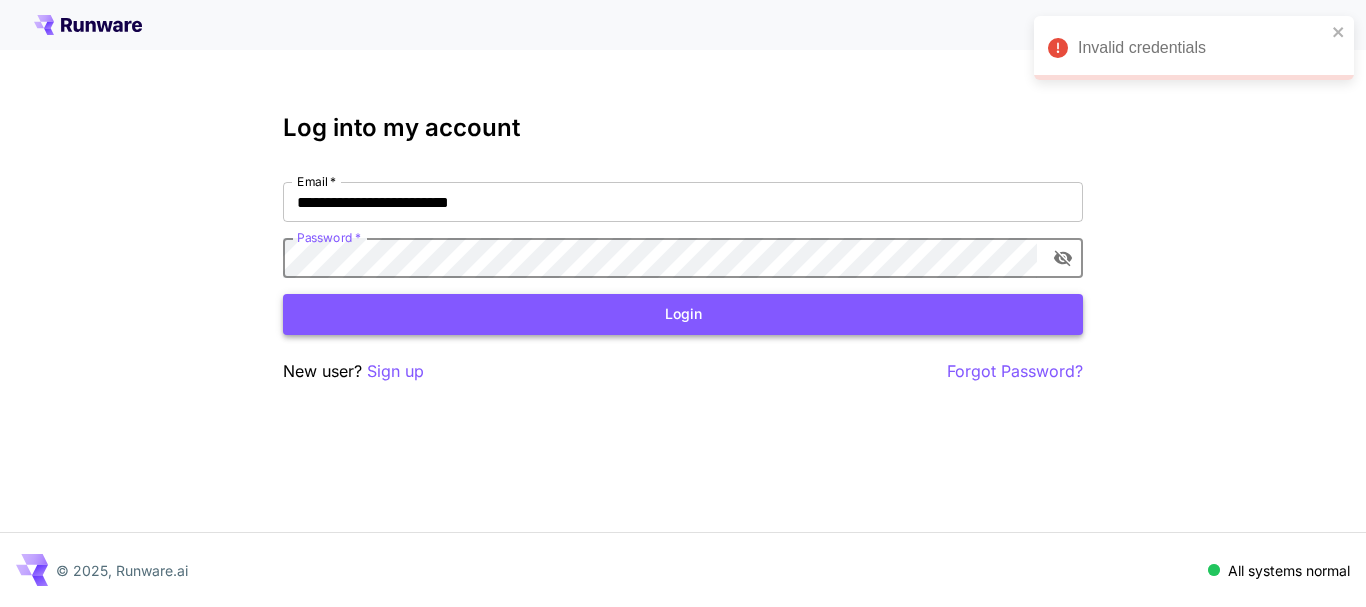click on "Login" at bounding box center [683, 314] 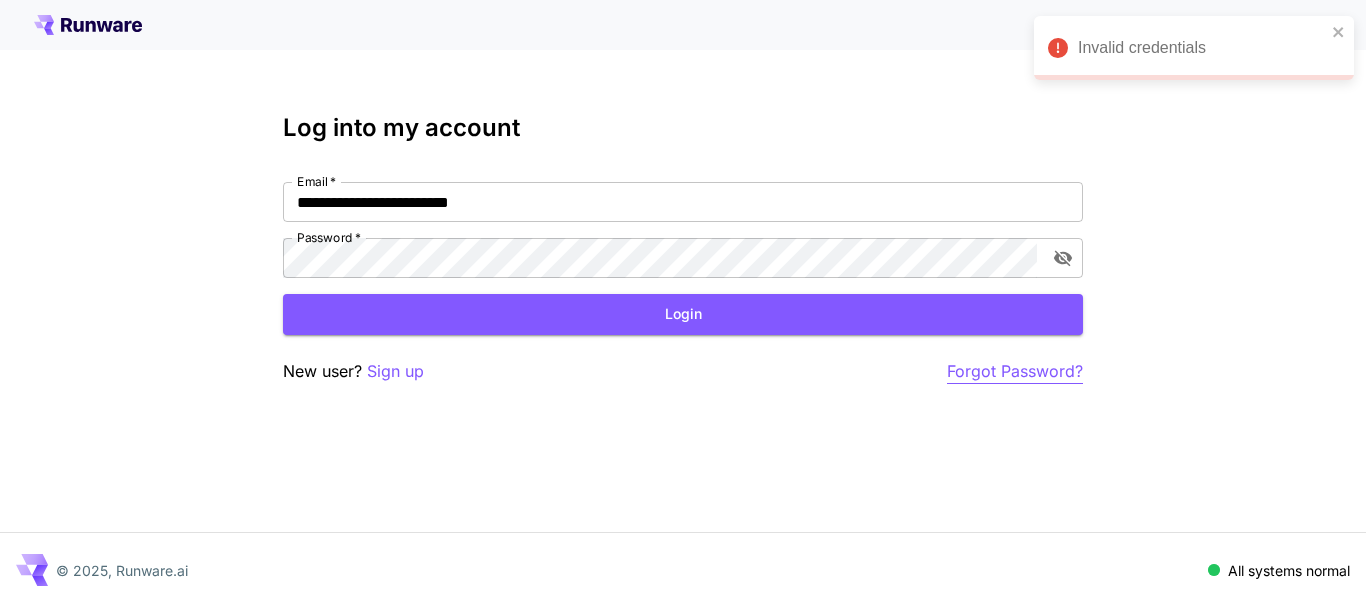 click on "Forgot Password?" at bounding box center (1015, 371) 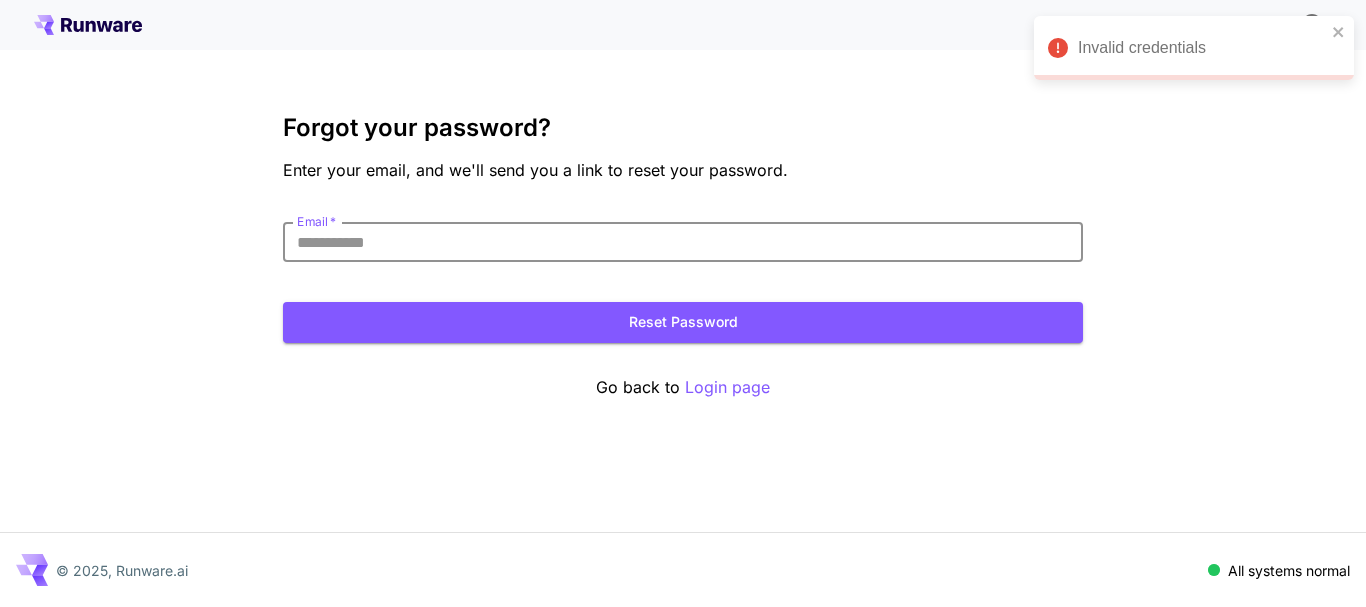 click on "Email   *" at bounding box center (683, 242) 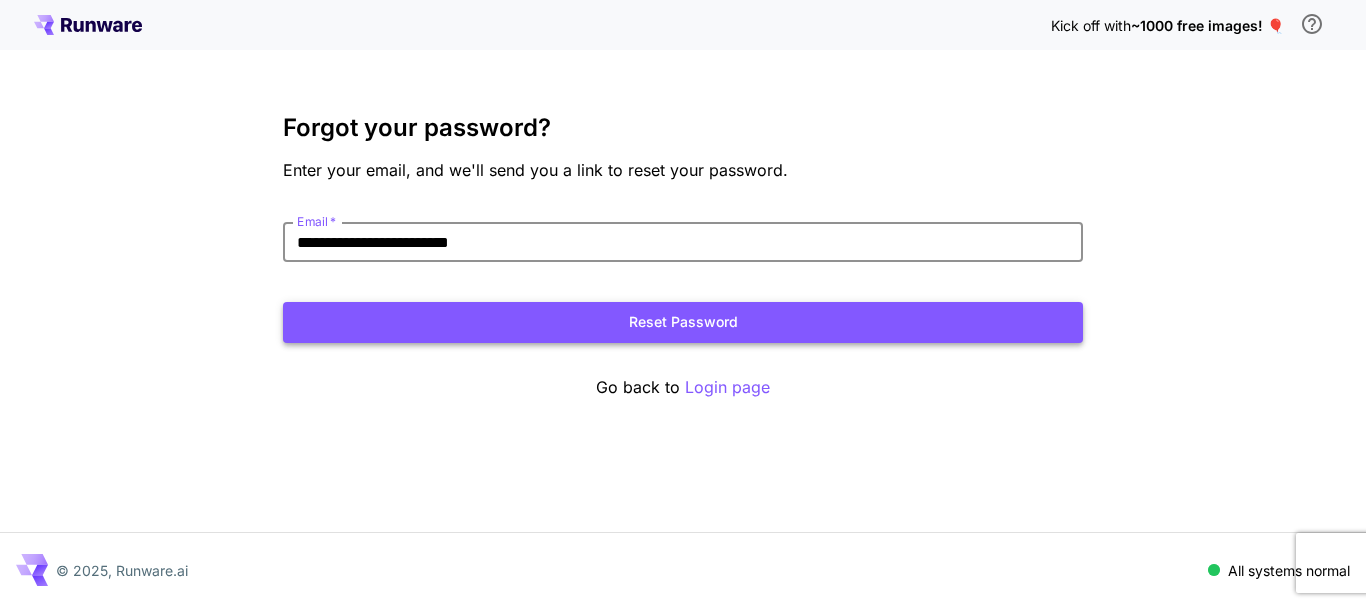 type on "**********" 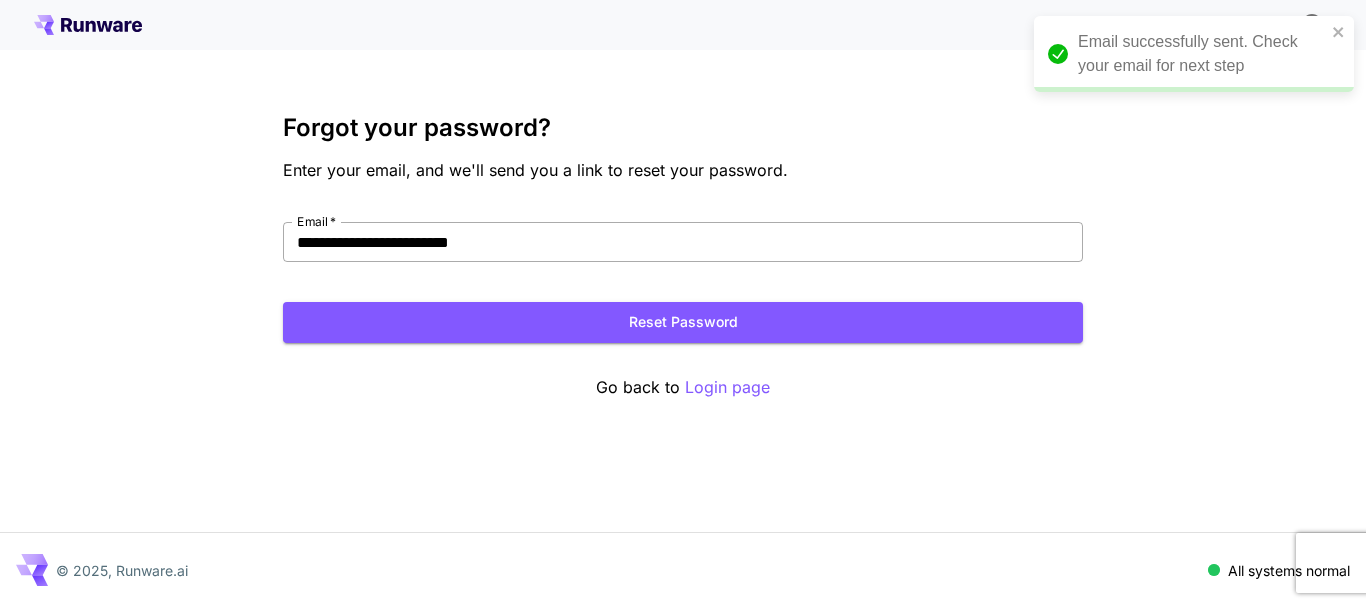 click on "**********" at bounding box center [683, 242] 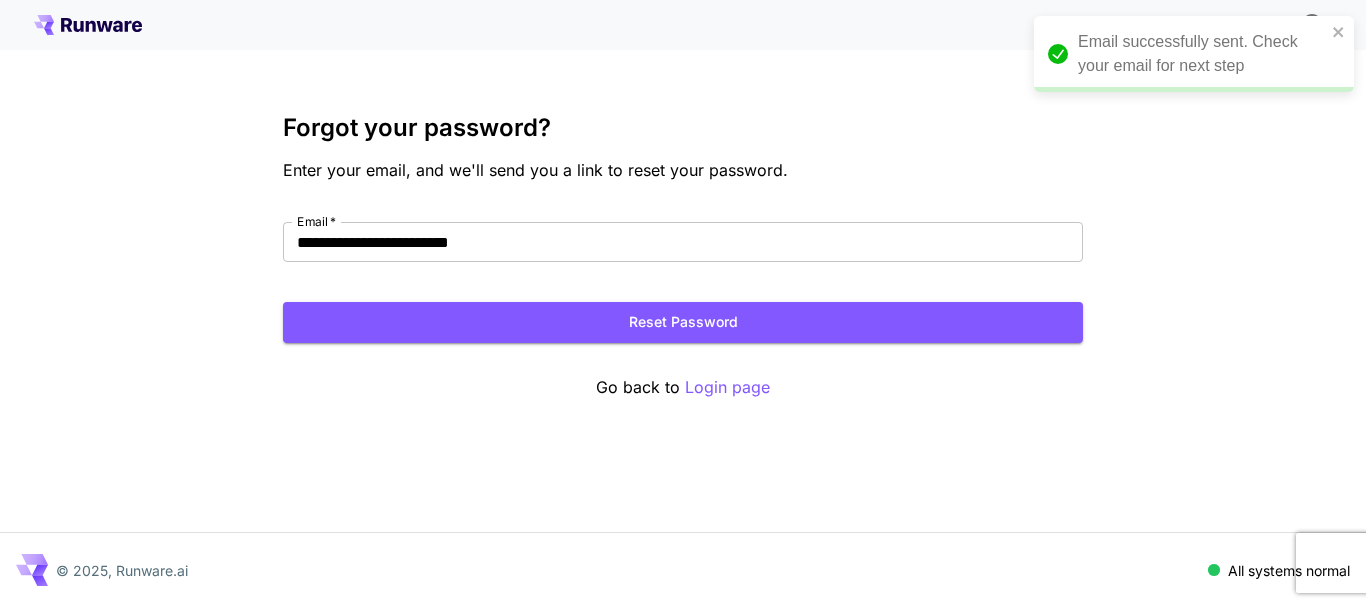 click on "**********" at bounding box center (683, 303) 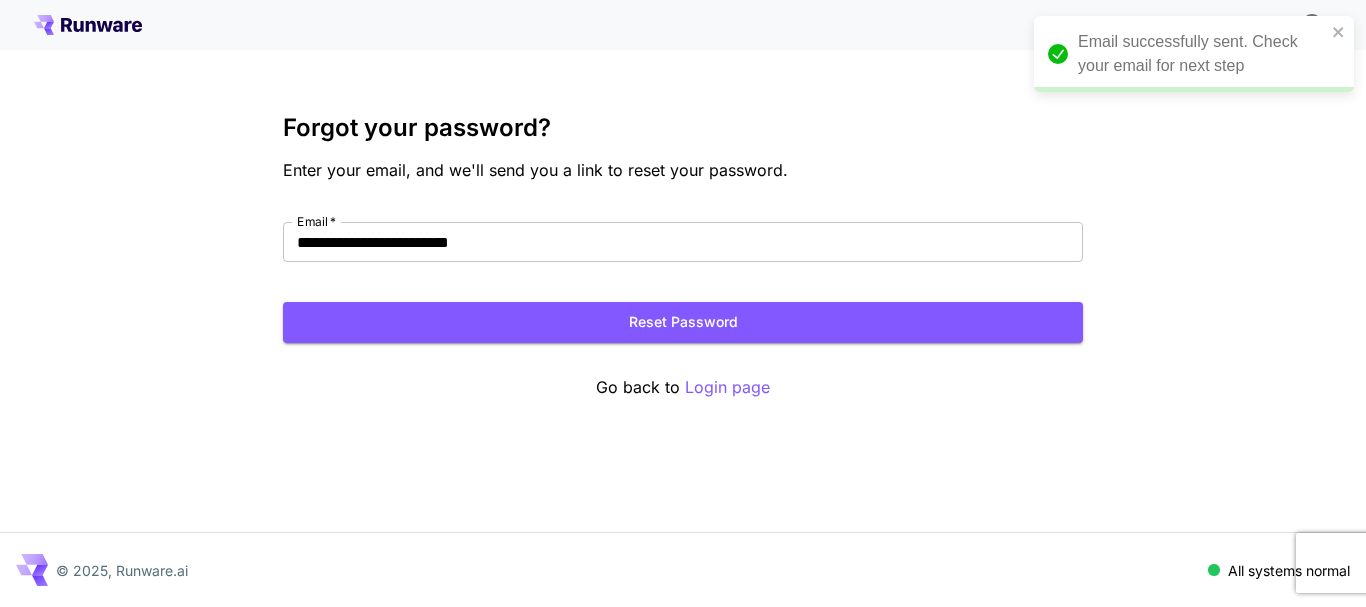 click 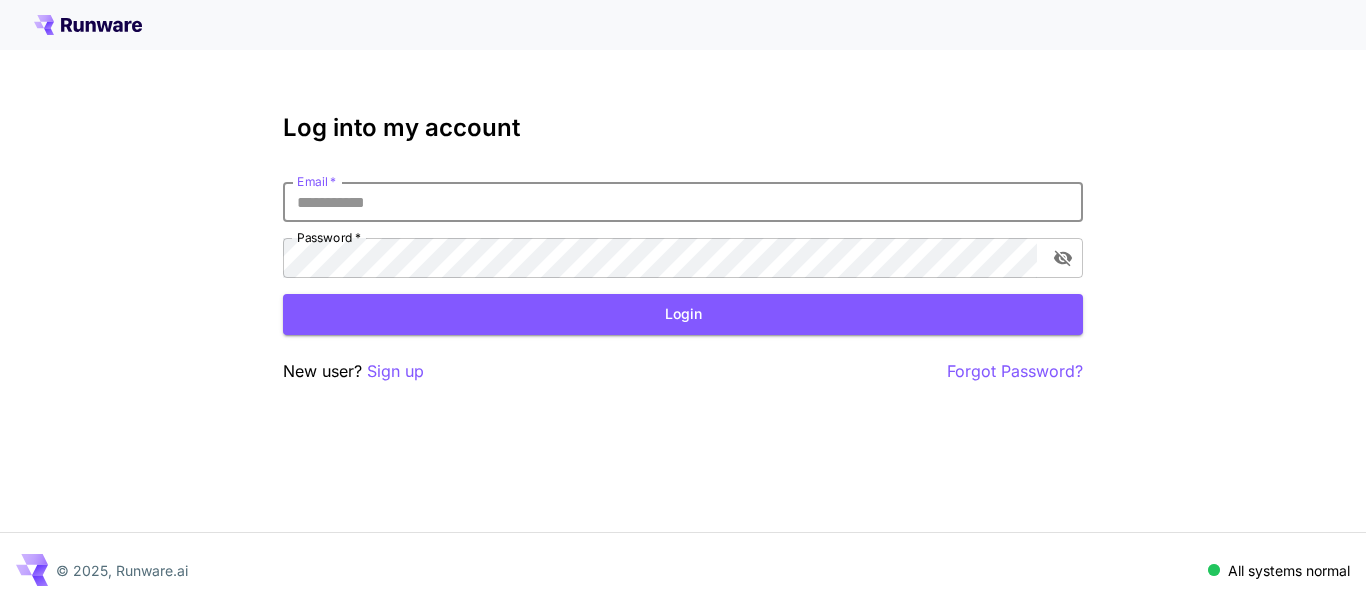 click on "Email   *" at bounding box center (683, 202) 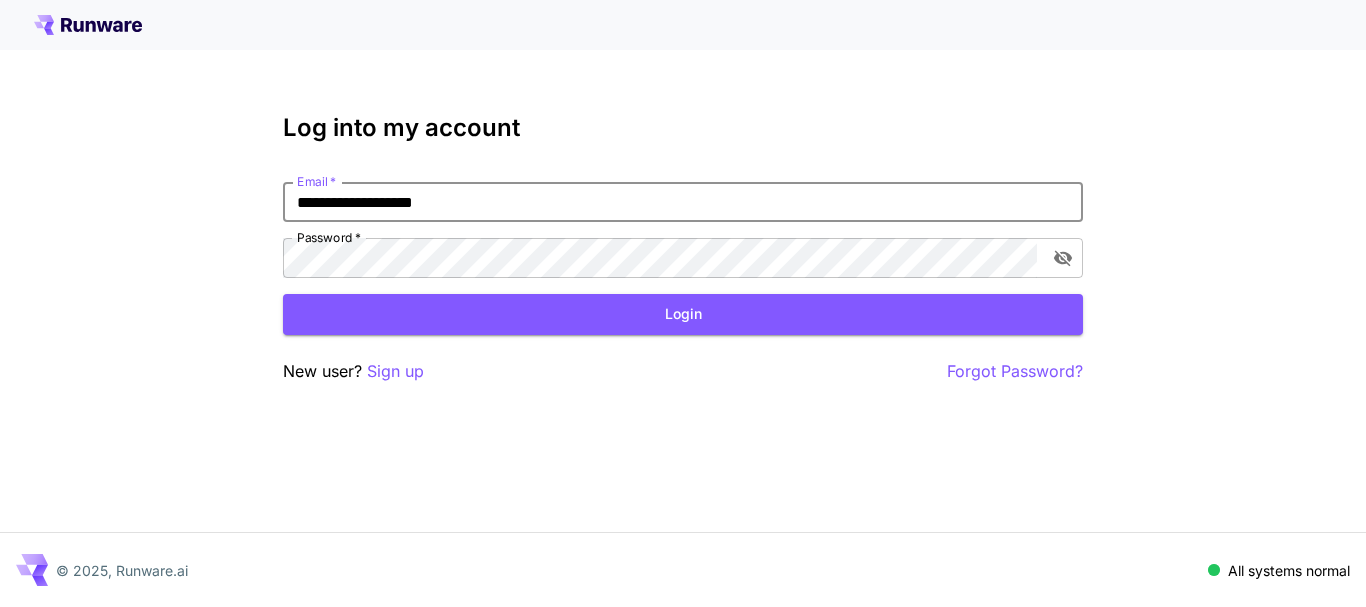 type on "**********" 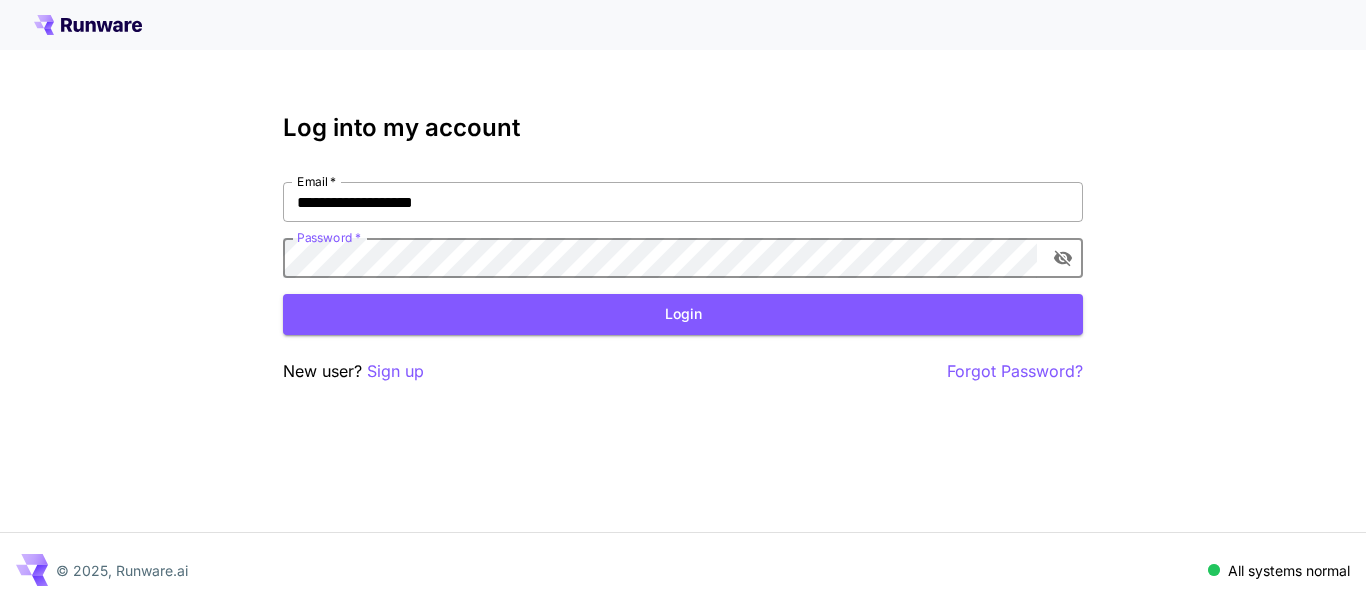 click on "Login" at bounding box center (683, 314) 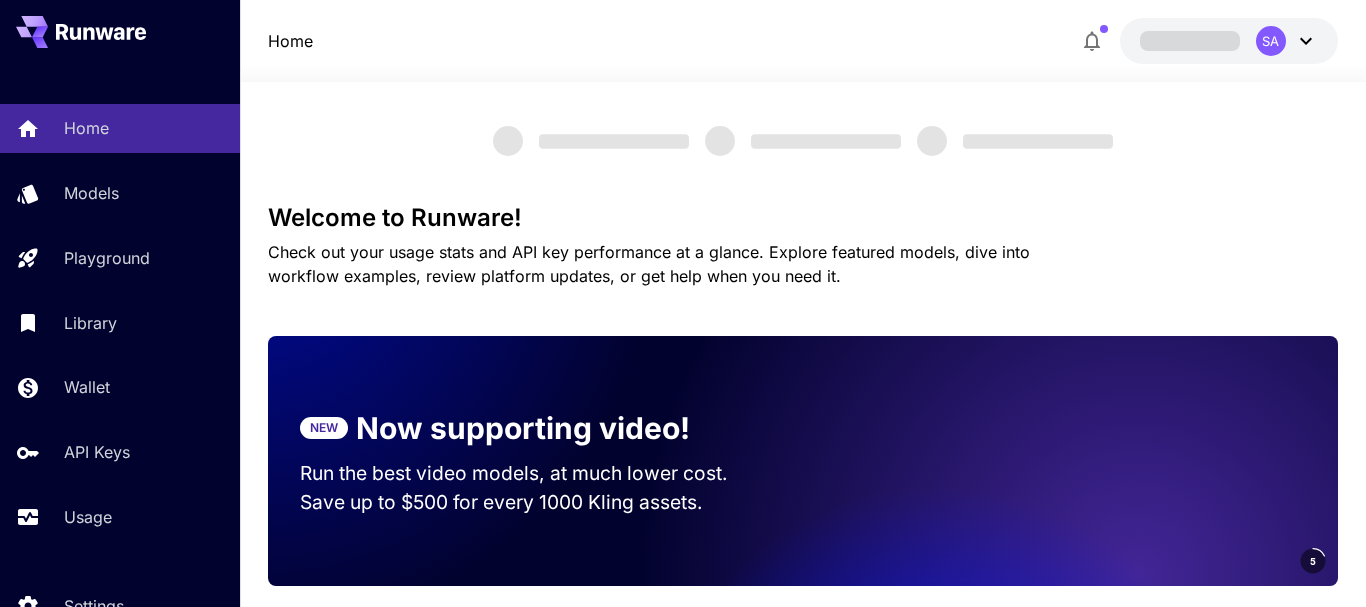 click on "Welcome to Runware!" at bounding box center [803, 218] 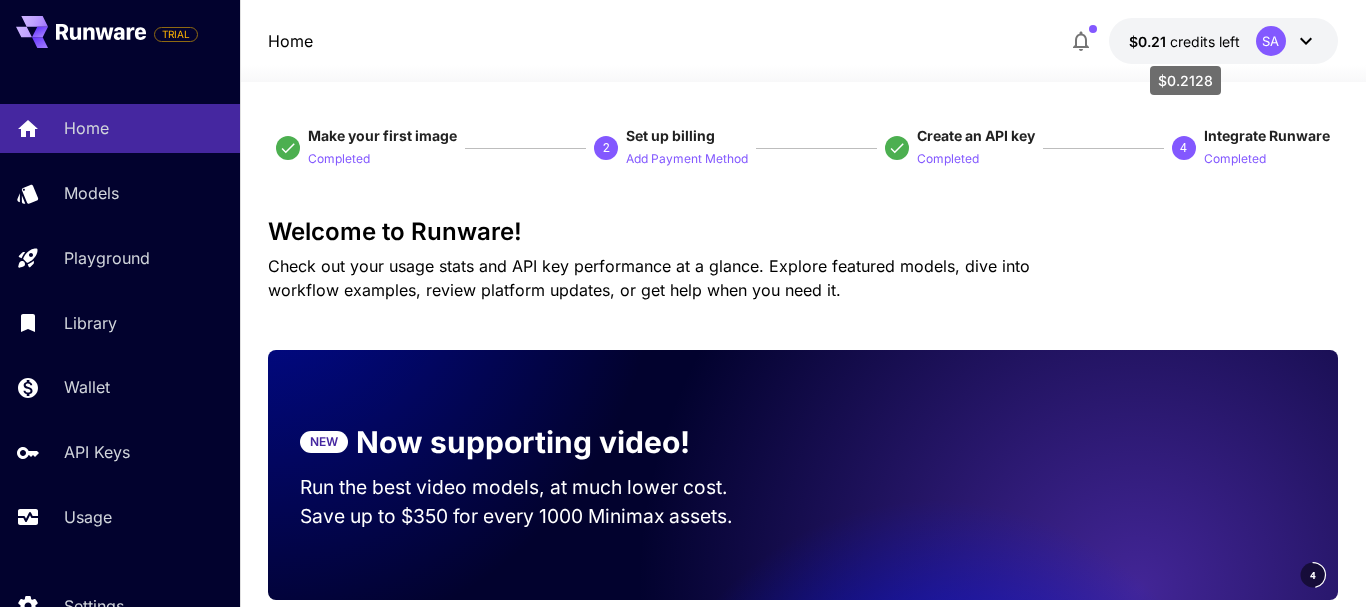 click on "credits left" at bounding box center (1205, 41) 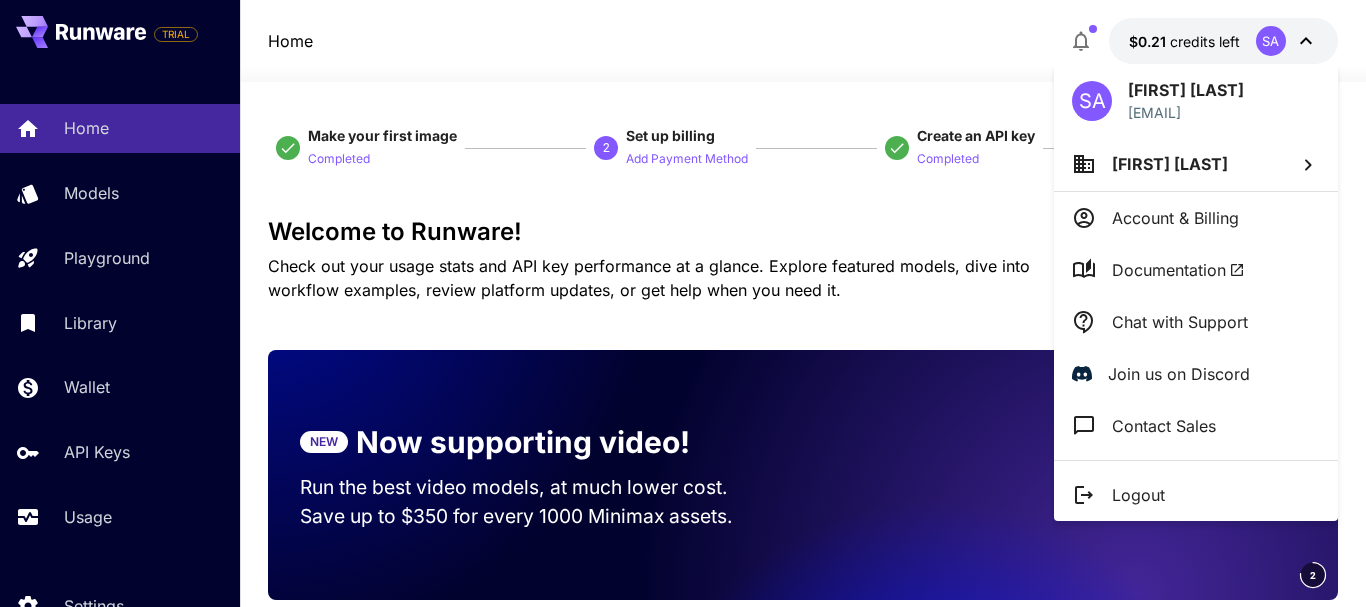 click on "Account & Billing" at bounding box center (1196, 218) 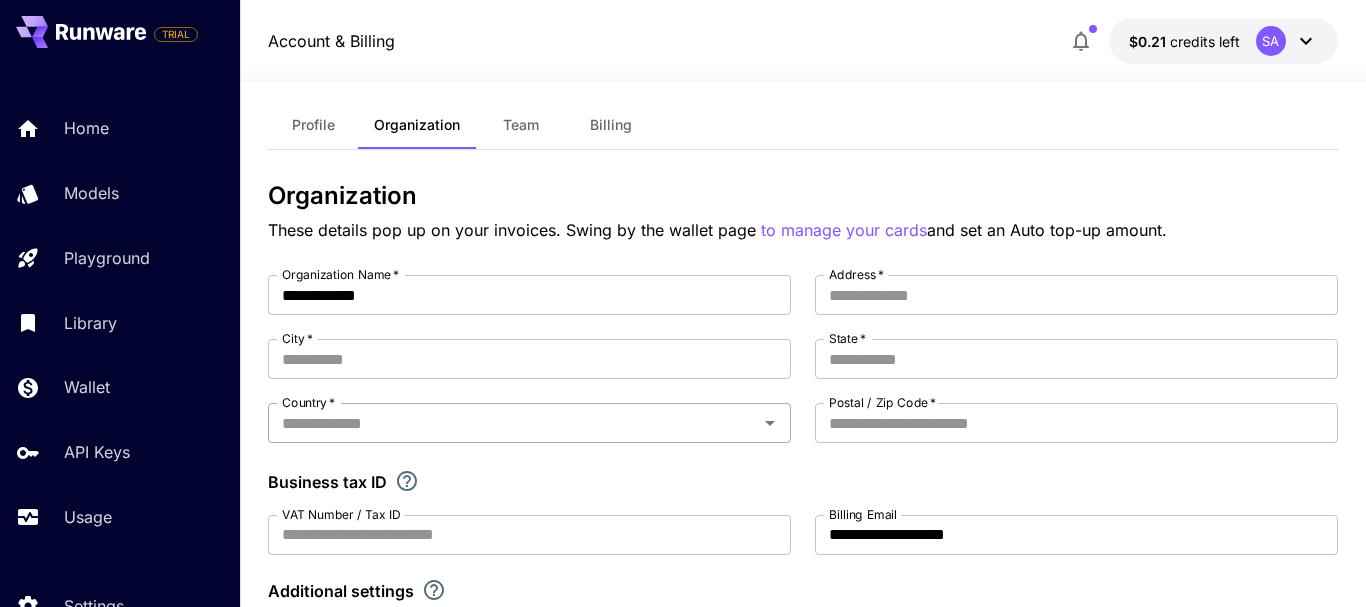 scroll, scrollTop: 0, scrollLeft: 0, axis: both 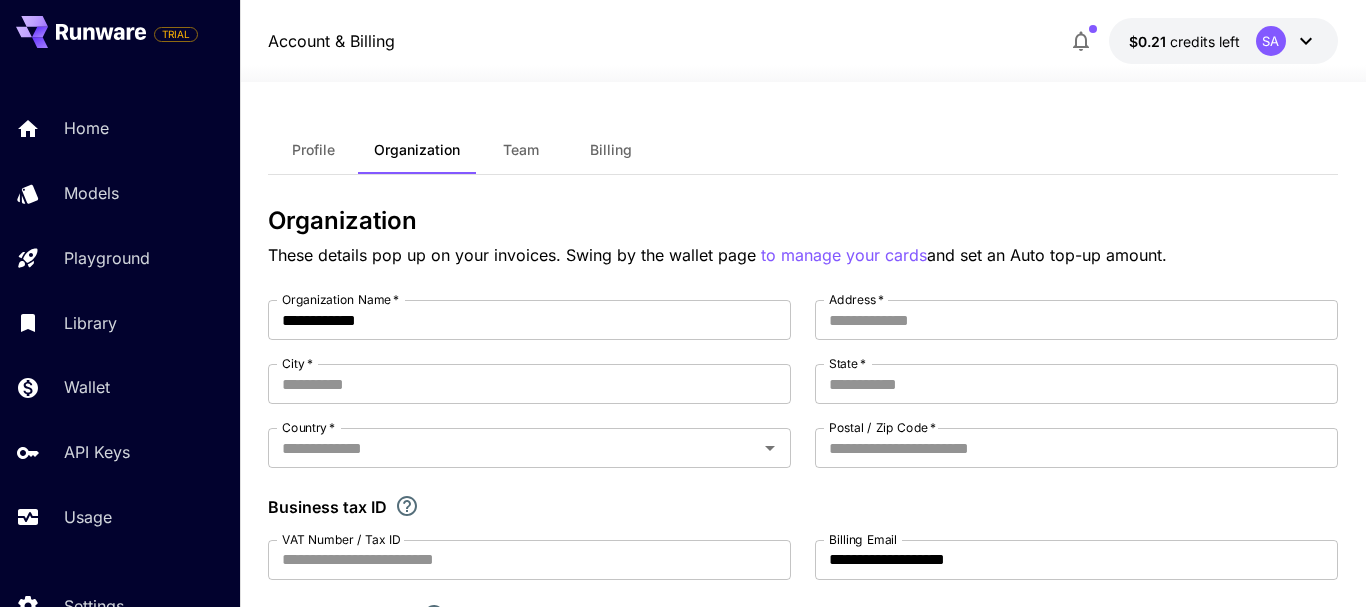 click on "Profile" at bounding box center [313, 150] 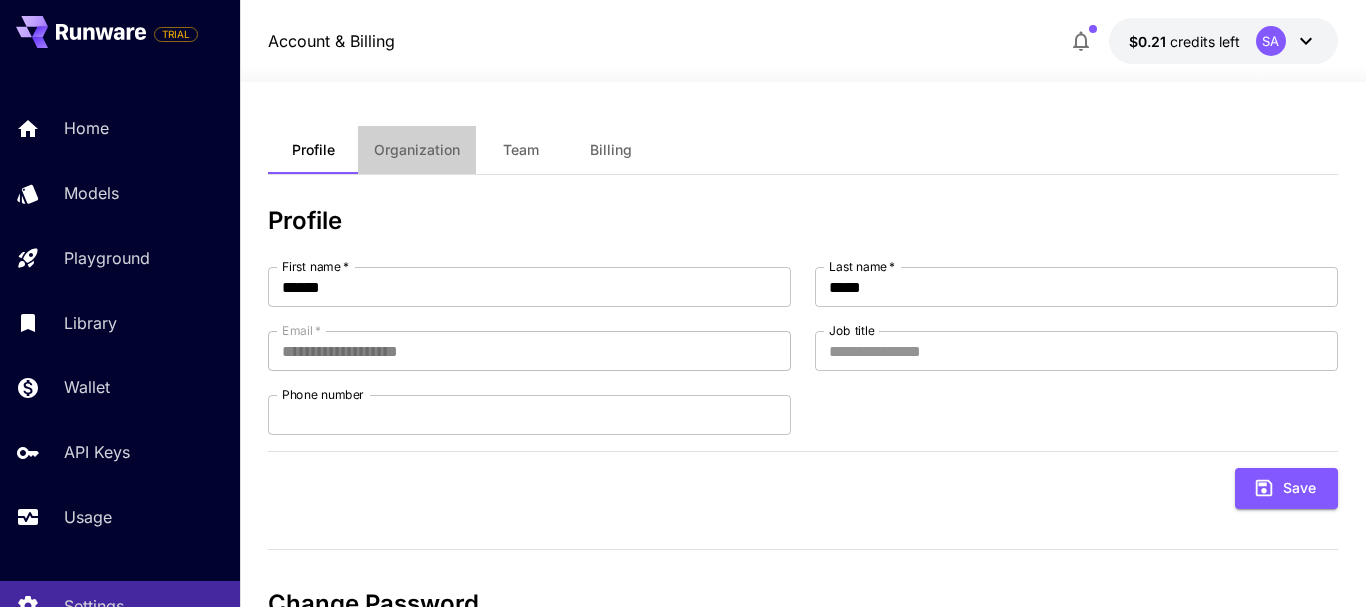 click on "Organization" at bounding box center [417, 150] 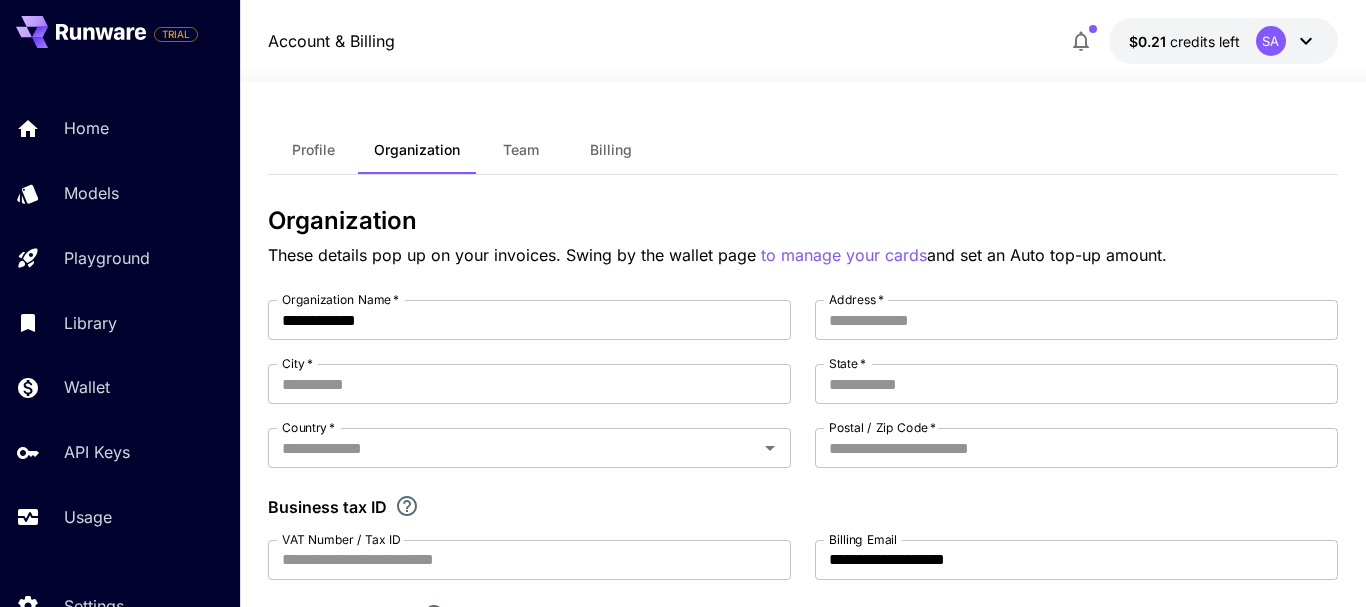 click on "Team" at bounding box center (521, 150) 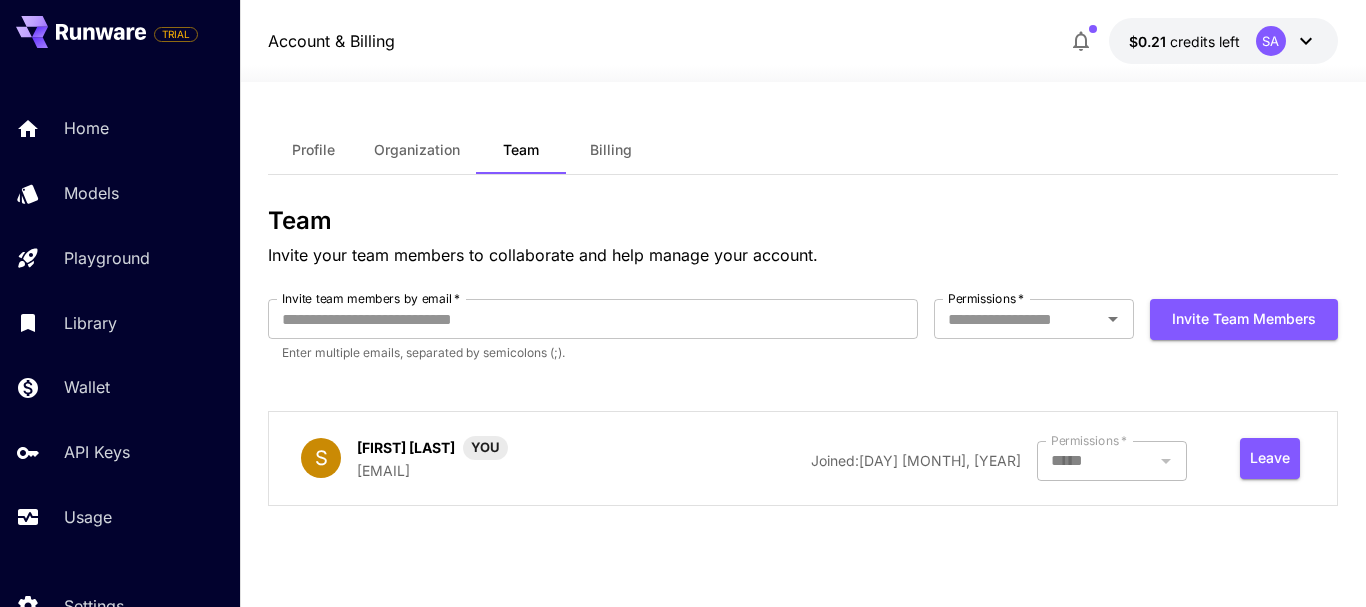 click on "Billing" at bounding box center (611, 150) 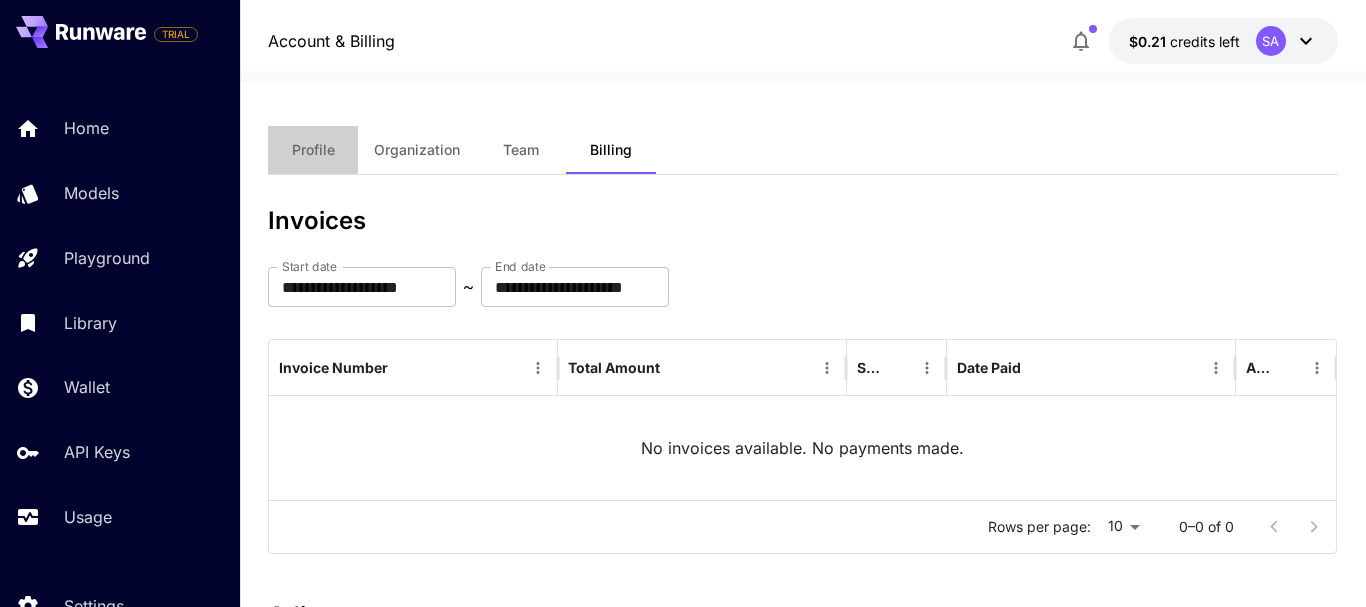 click on "Profile" at bounding box center [313, 150] 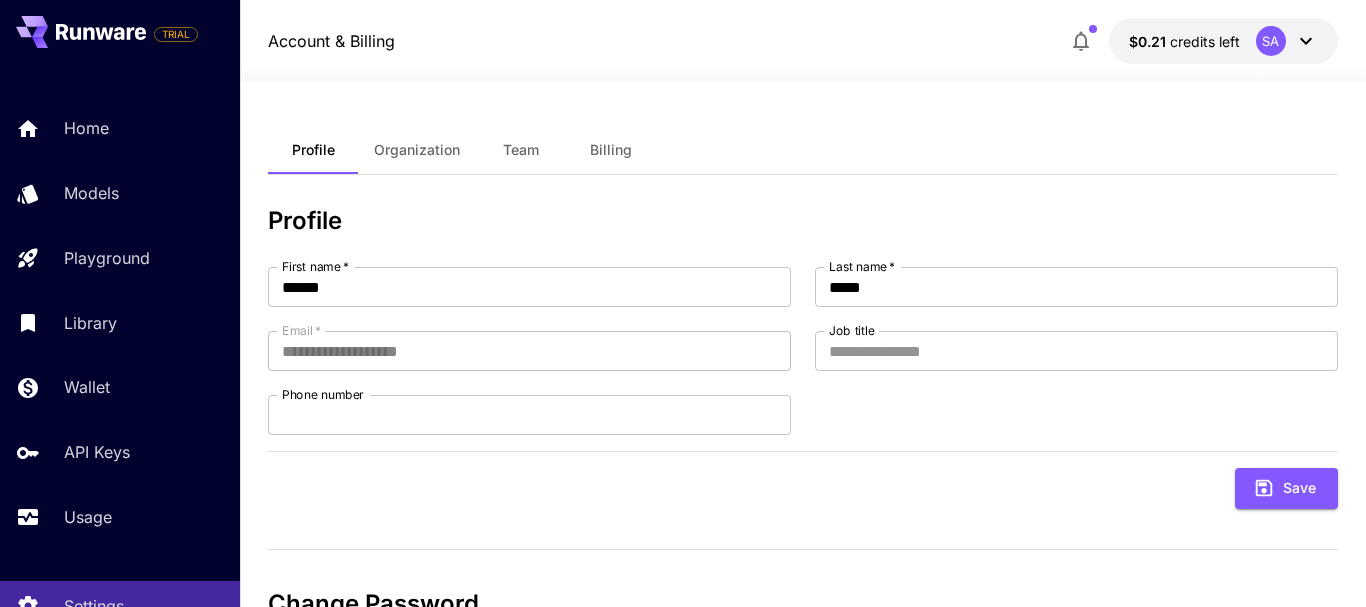click on "SA" at bounding box center [1287, 41] 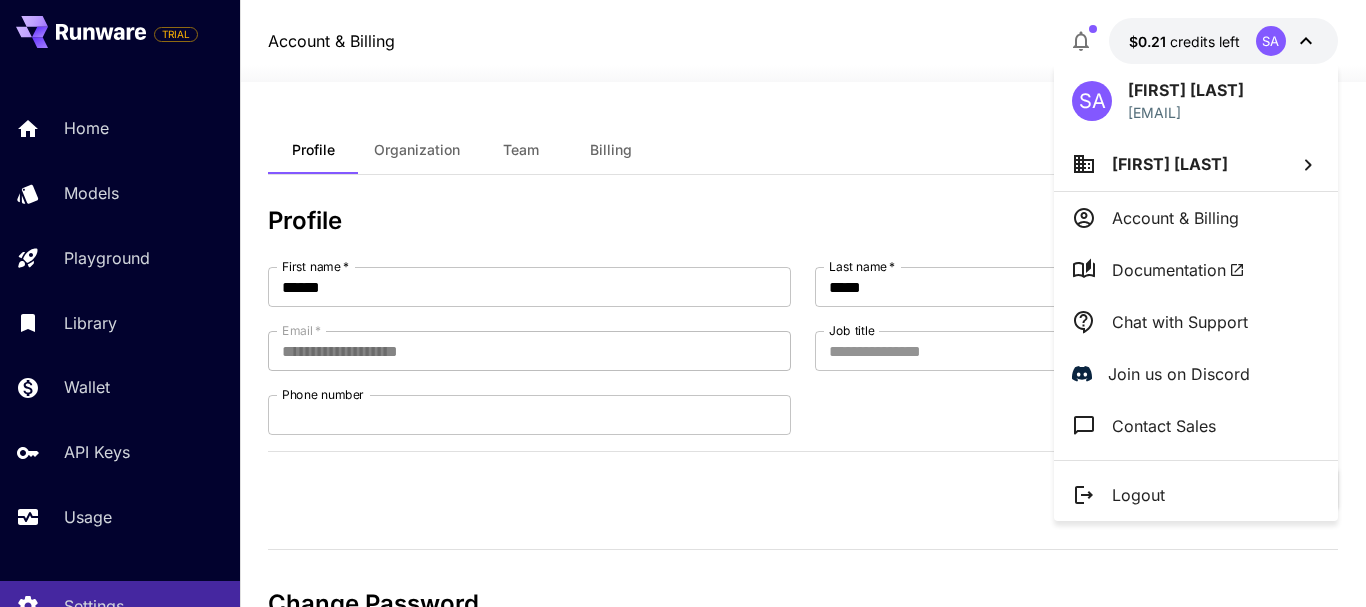 click at bounding box center (683, 303) 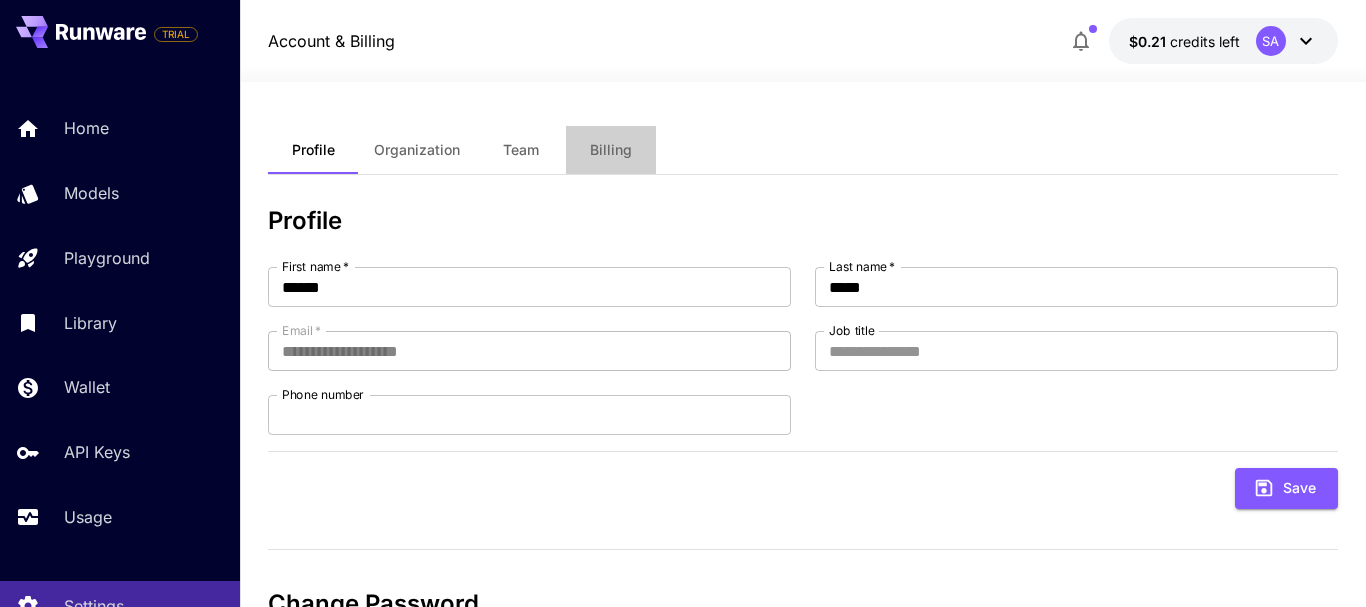 click on "Billing" at bounding box center [611, 150] 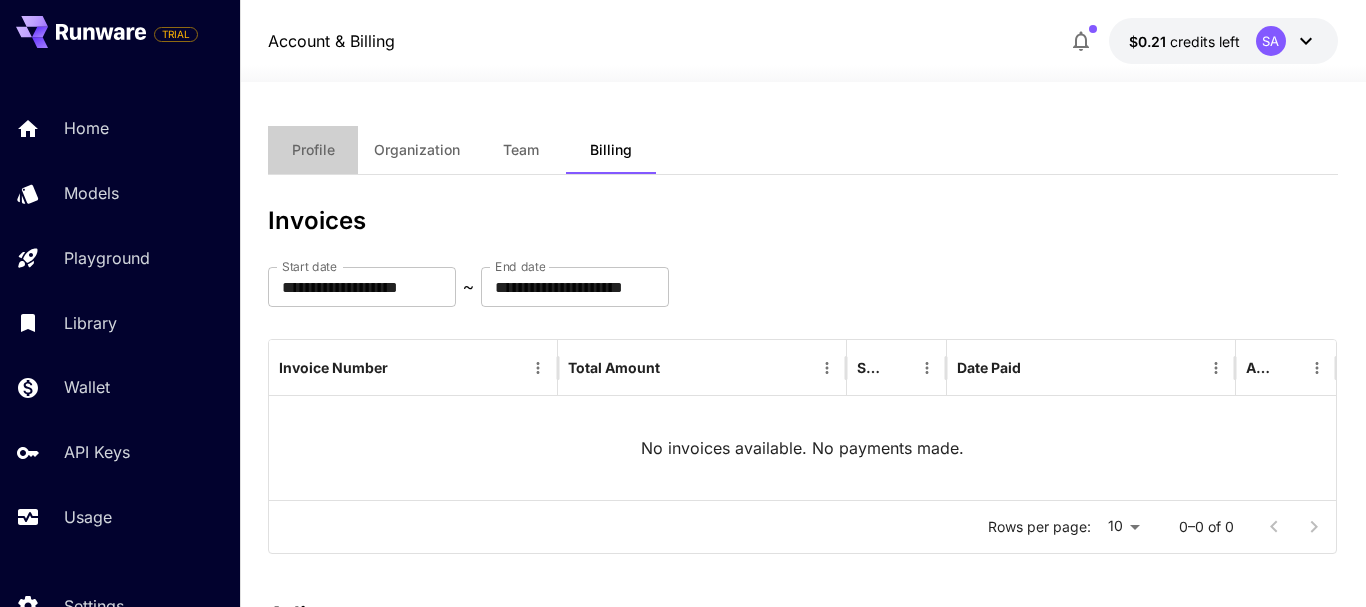 click on "Profile" at bounding box center [313, 150] 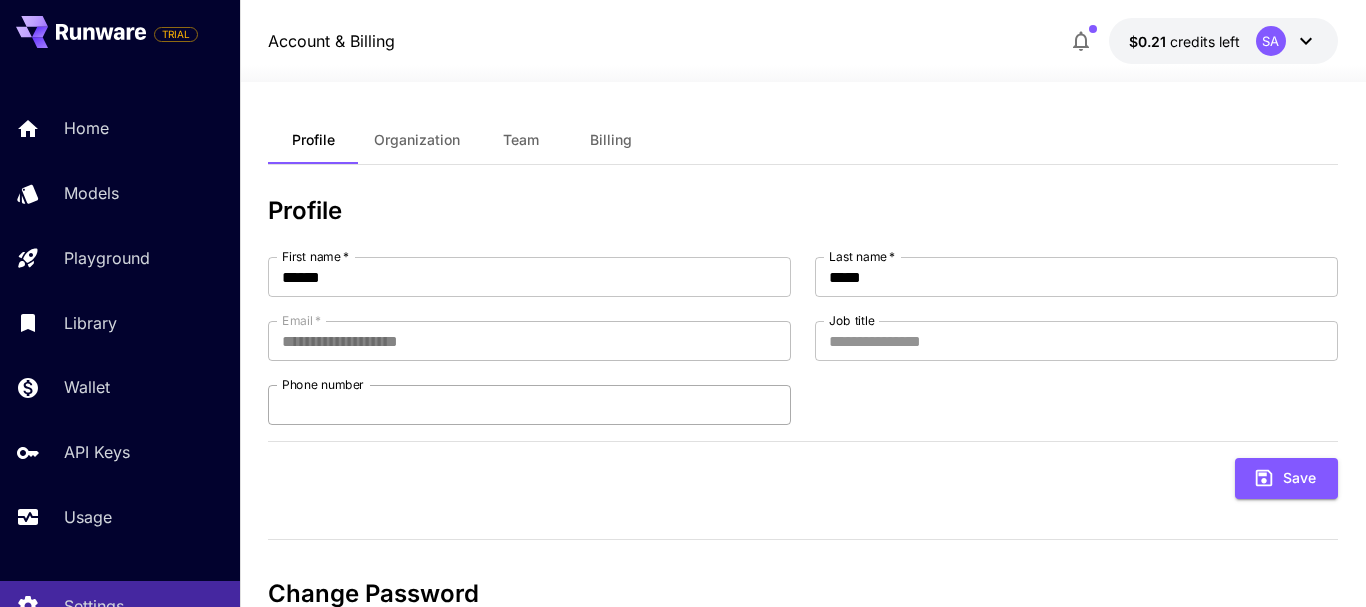 scroll, scrollTop: 0, scrollLeft: 0, axis: both 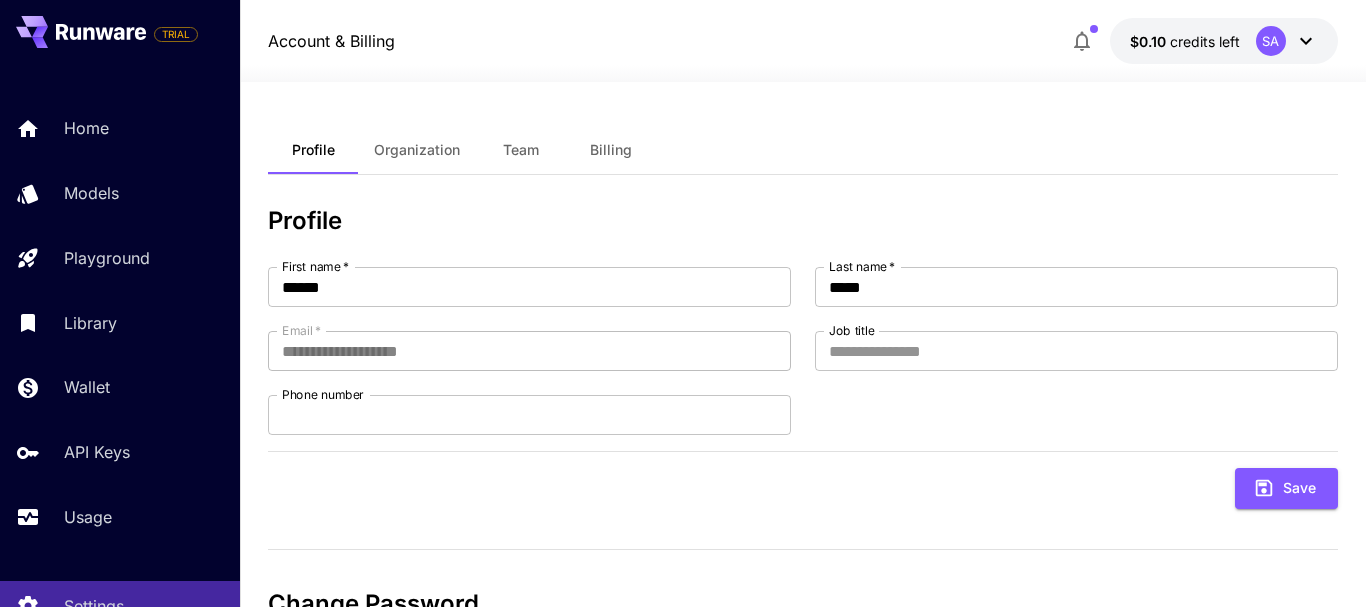 click on "Organization" at bounding box center (417, 150) 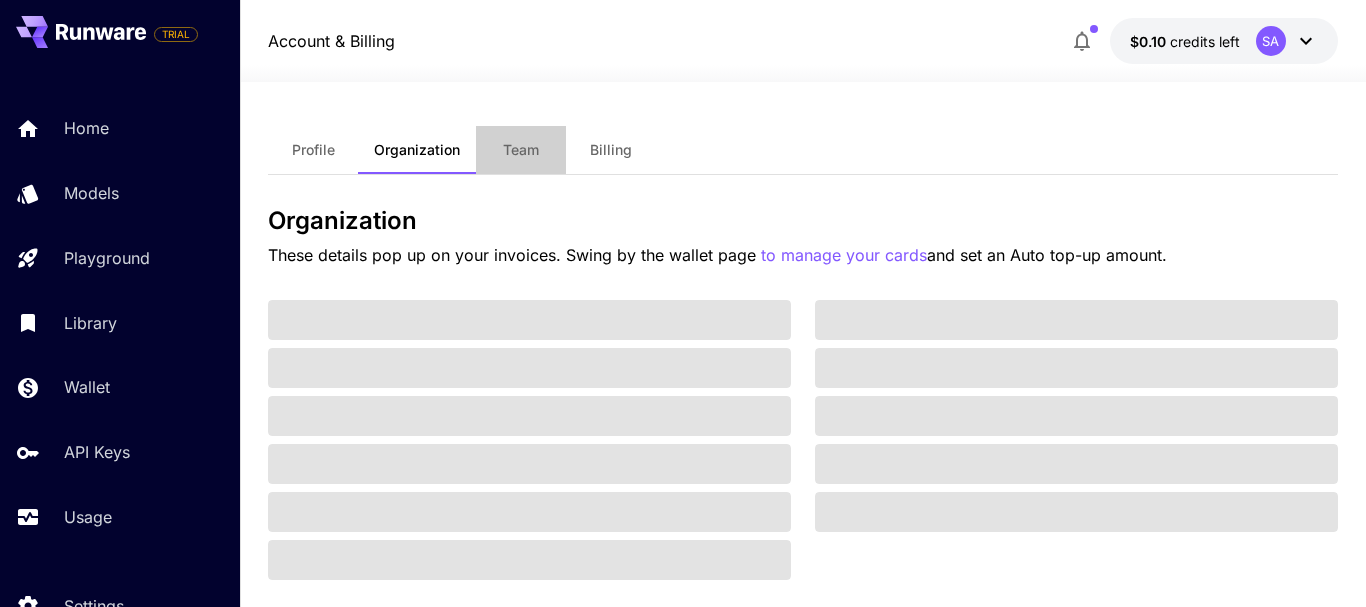 click on "Team" at bounding box center [521, 150] 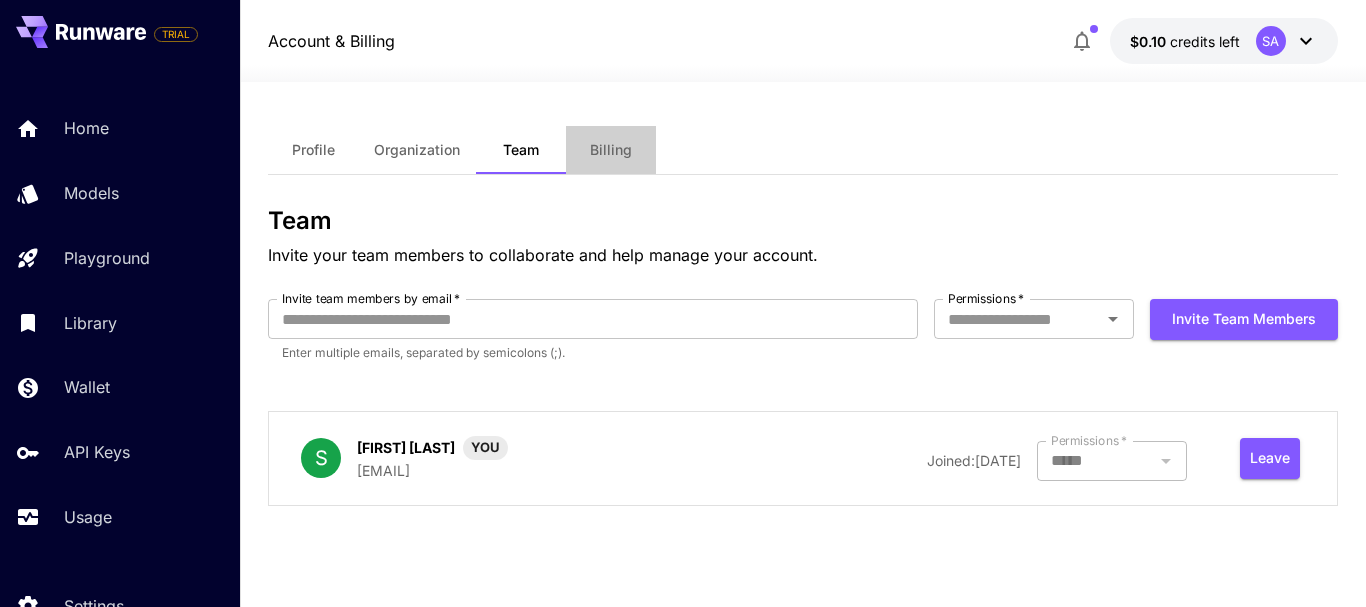 click on "Billing" at bounding box center (611, 150) 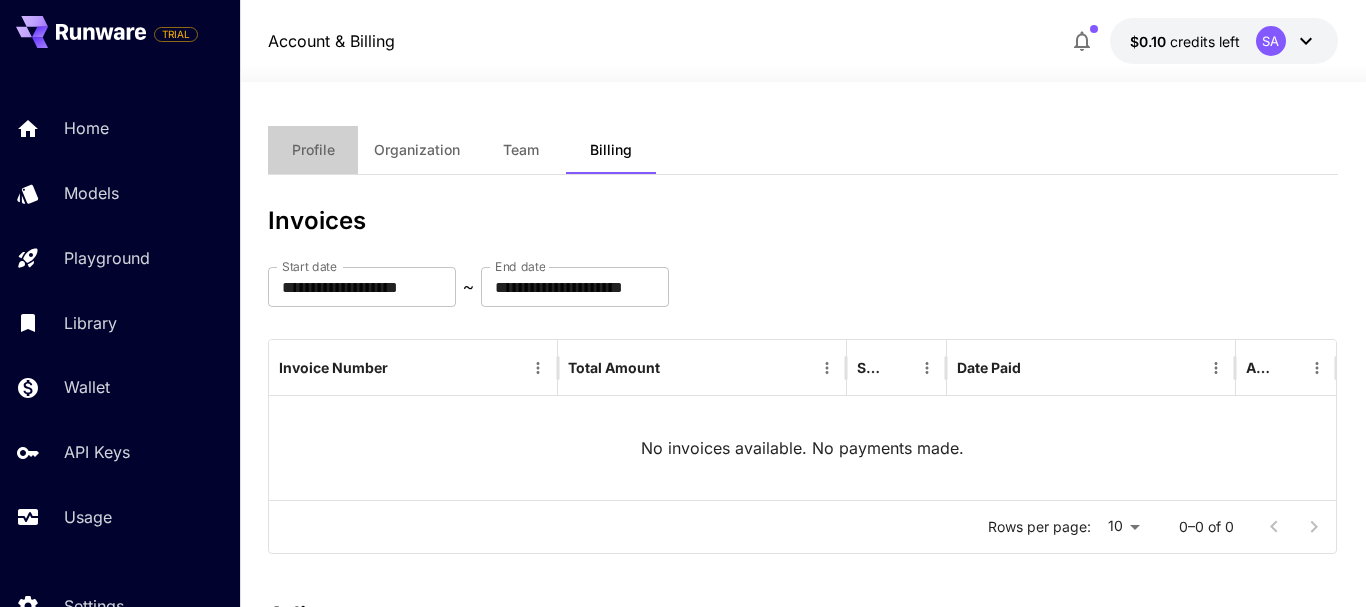 click on "Profile" at bounding box center (313, 150) 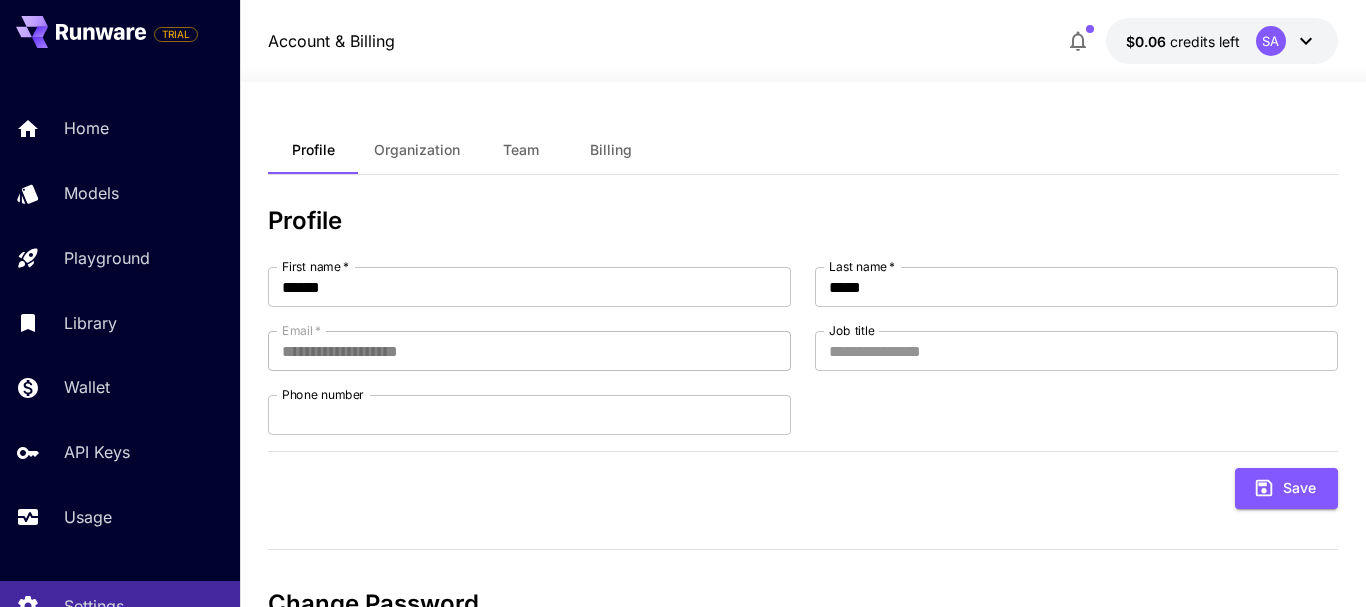 scroll, scrollTop: 0, scrollLeft: 0, axis: both 